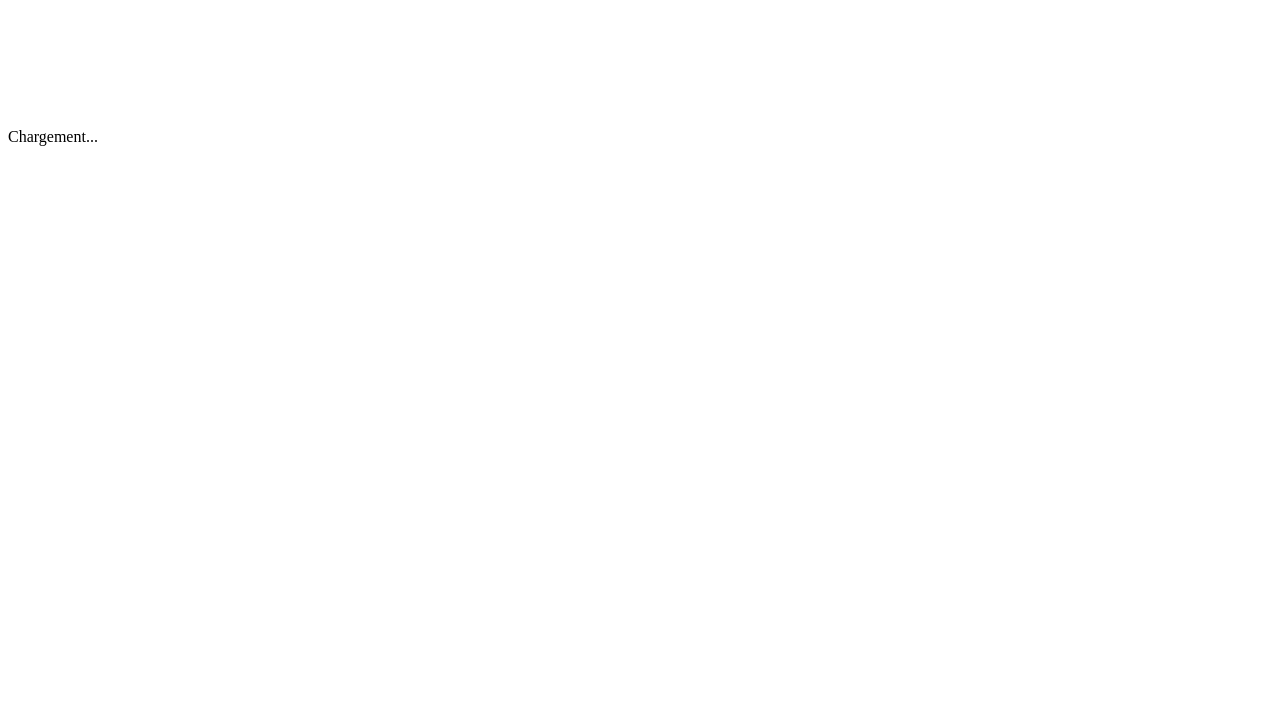 scroll, scrollTop: 0, scrollLeft: 0, axis: both 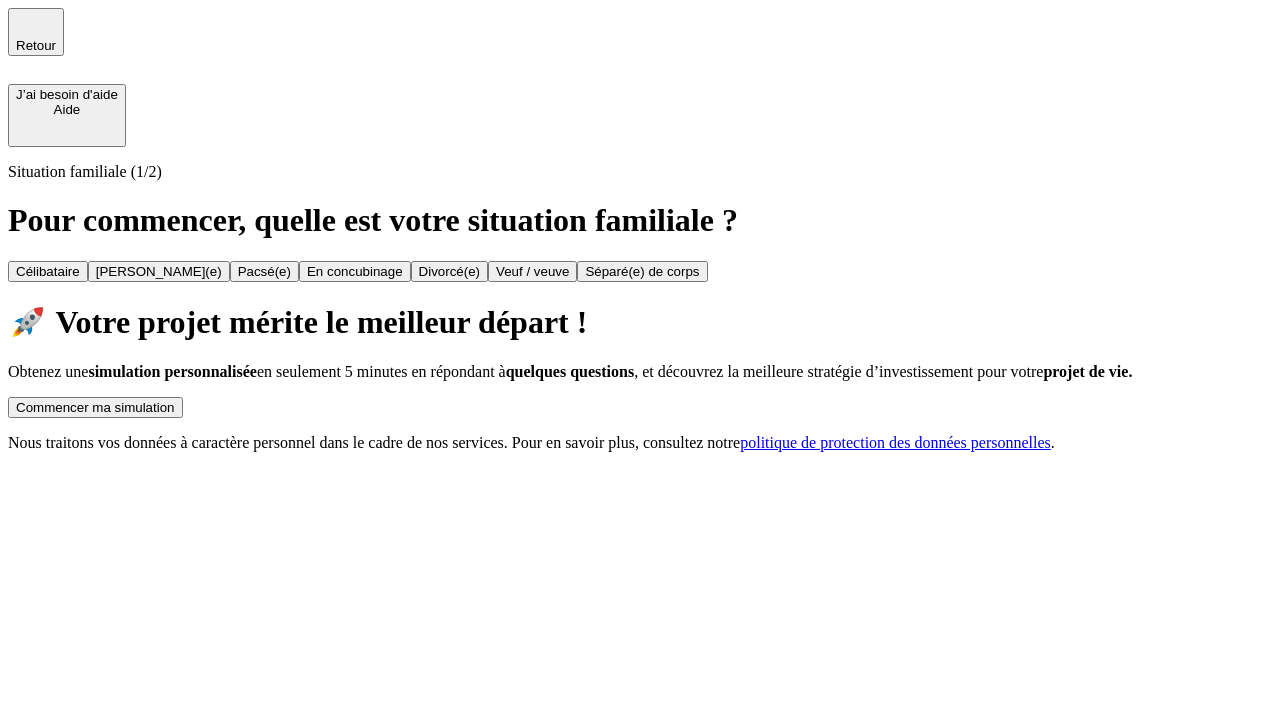 click on "Commencer ma simulation" at bounding box center (95, 407) 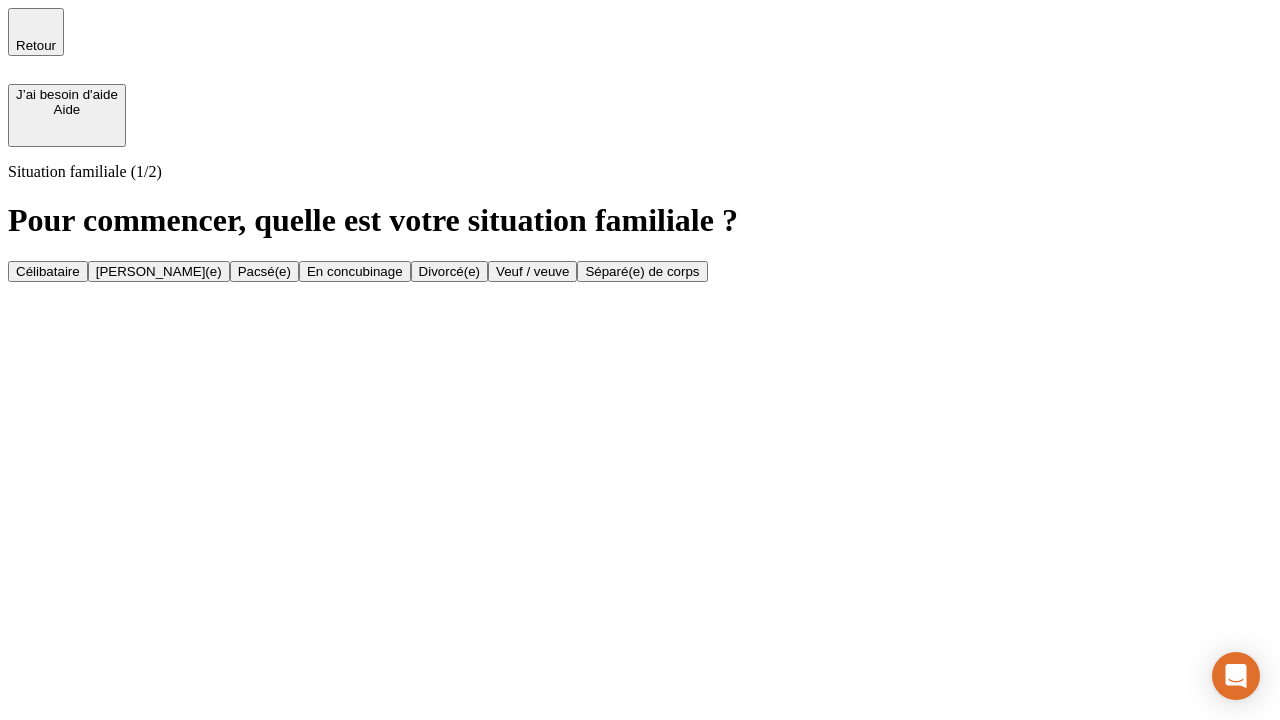 click on "Célibataire" at bounding box center [48, 271] 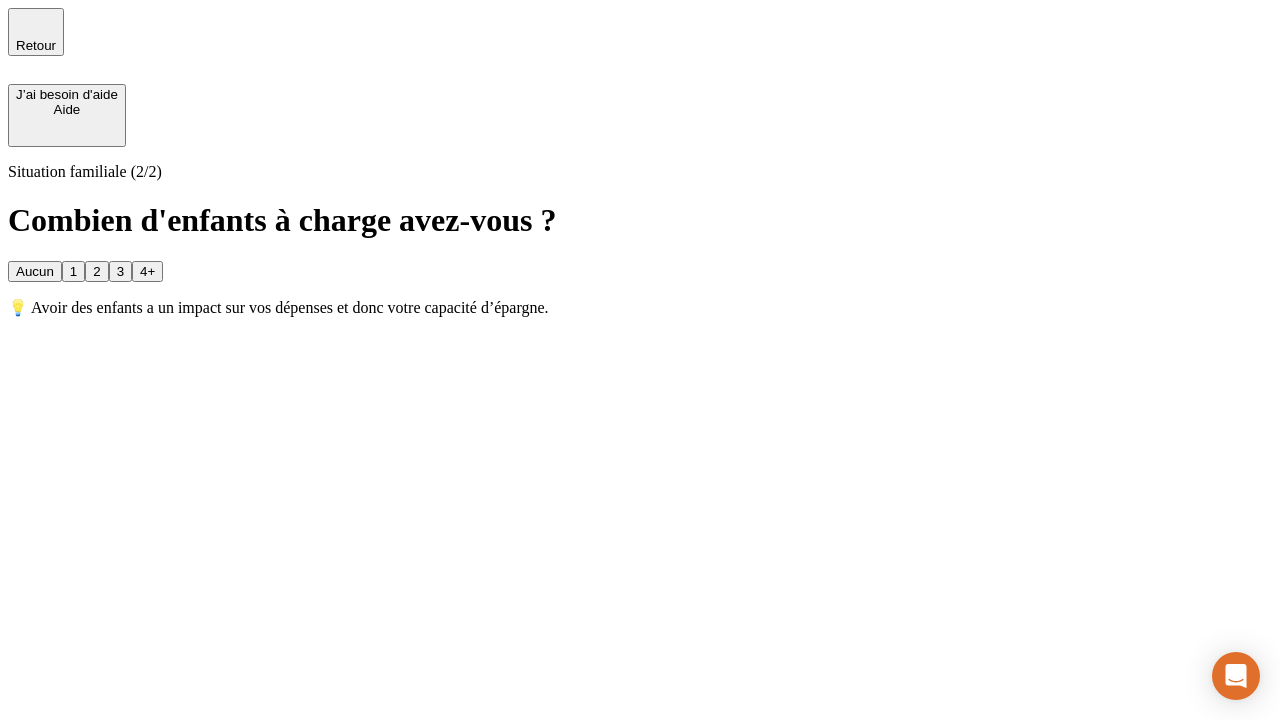 click on "Aucun" at bounding box center [35, 271] 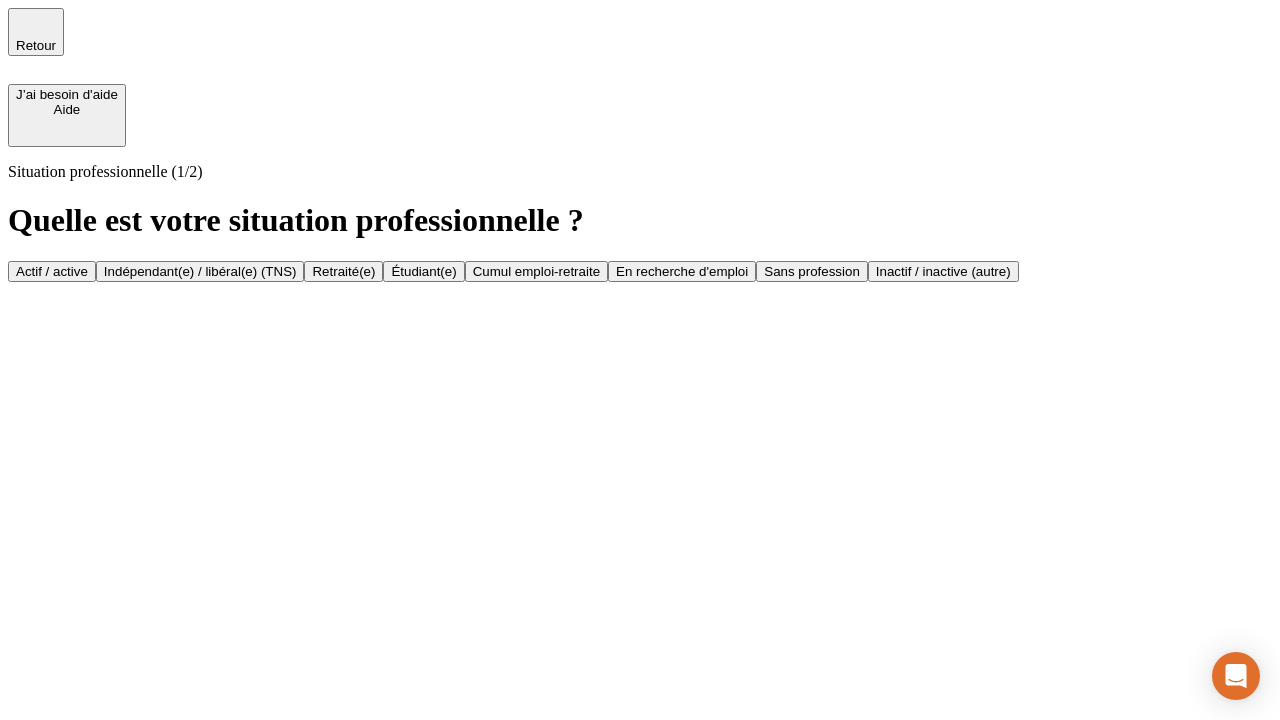 click on "Actif / active" at bounding box center [52, 271] 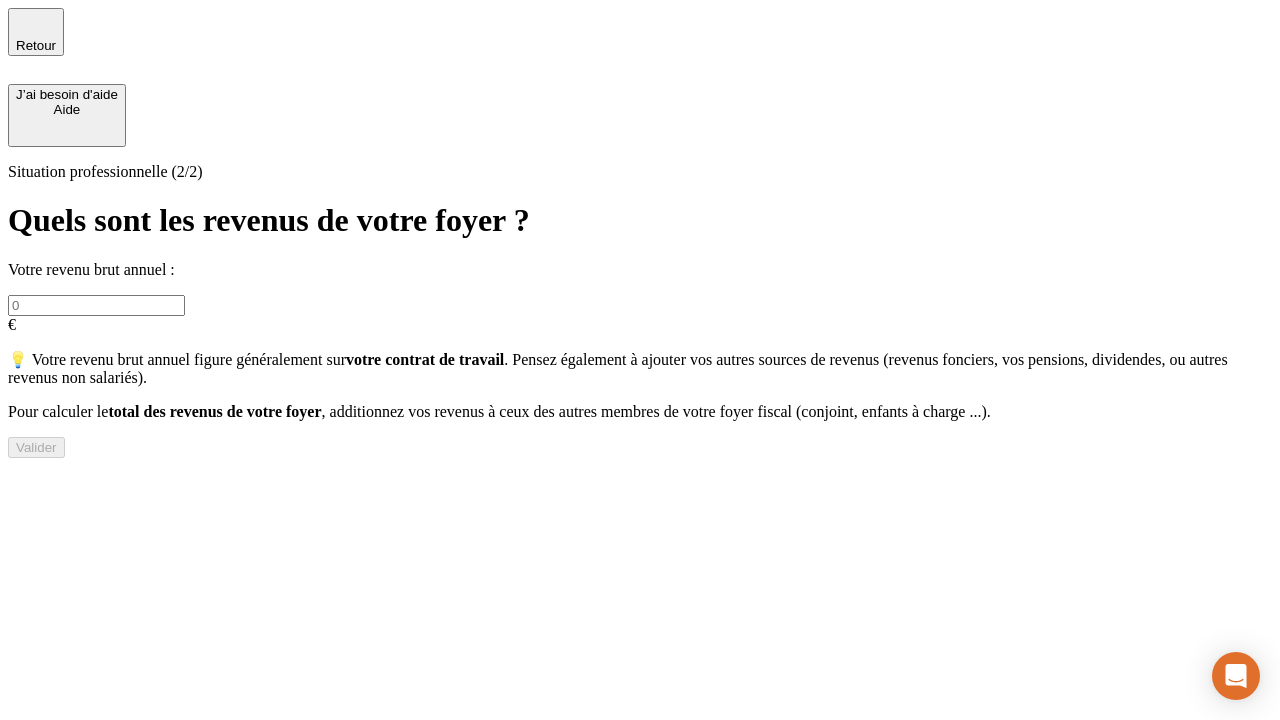 click at bounding box center (96, 305) 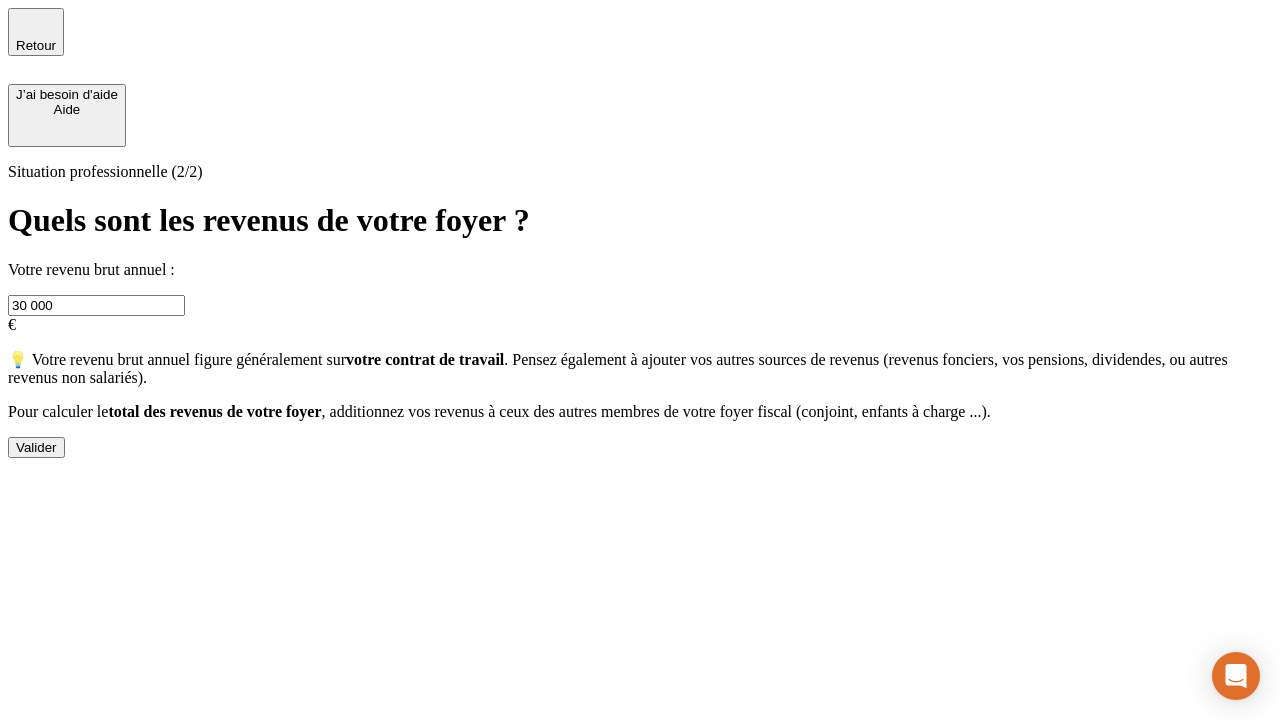 click on "Valider" at bounding box center [36, 447] 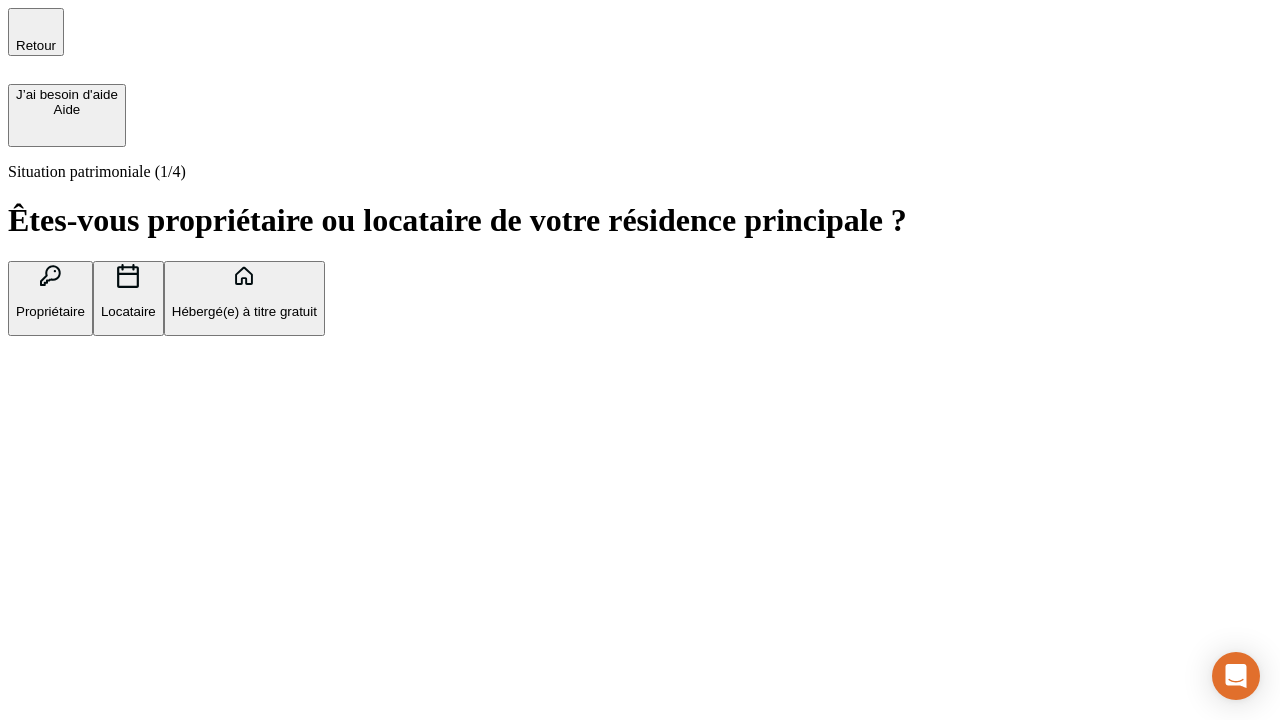 click on "Hébergé(e) à titre gratuit" at bounding box center (244, 311) 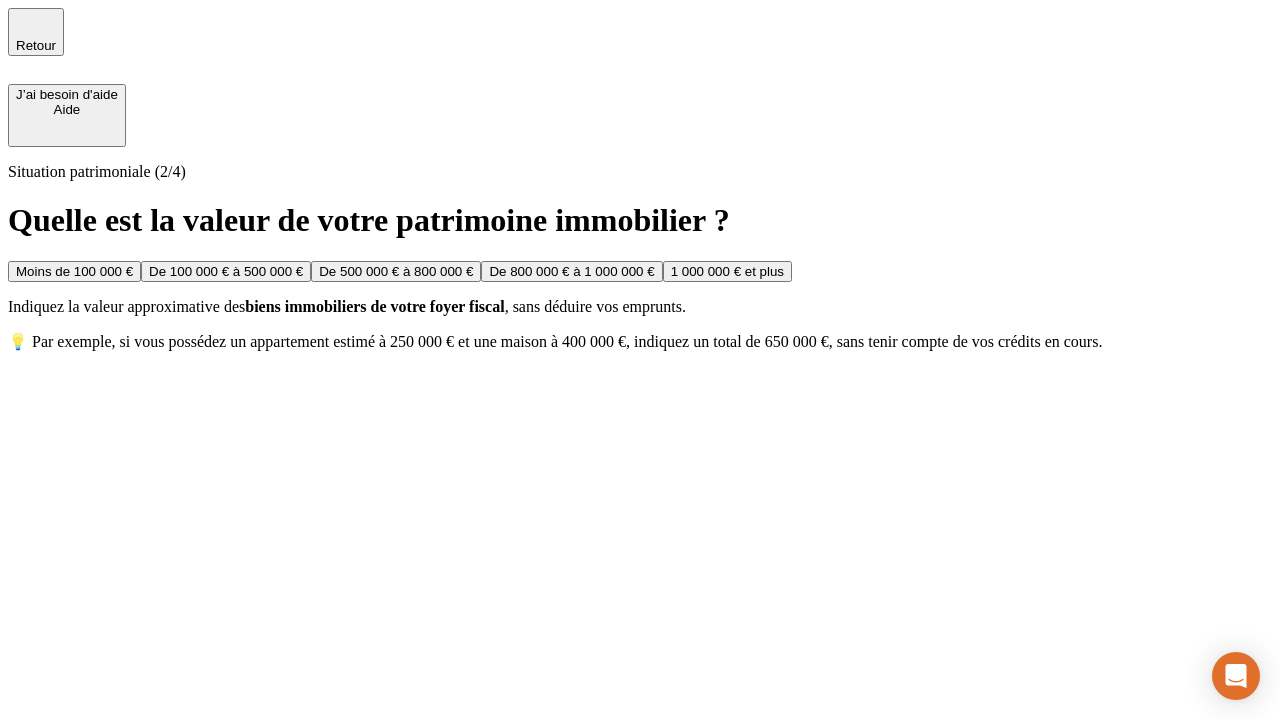 click on "Moins de 100 000 €" at bounding box center [74, 271] 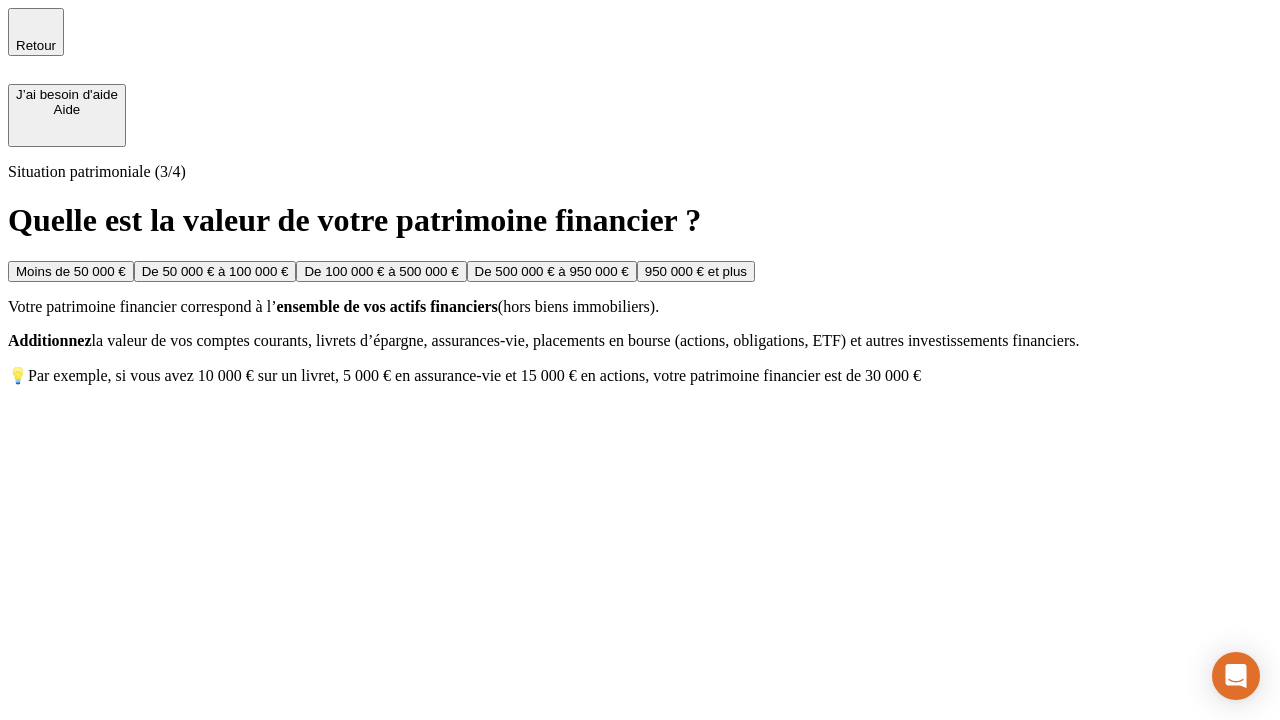 click on "Moins de 50 000 €" at bounding box center (71, 271) 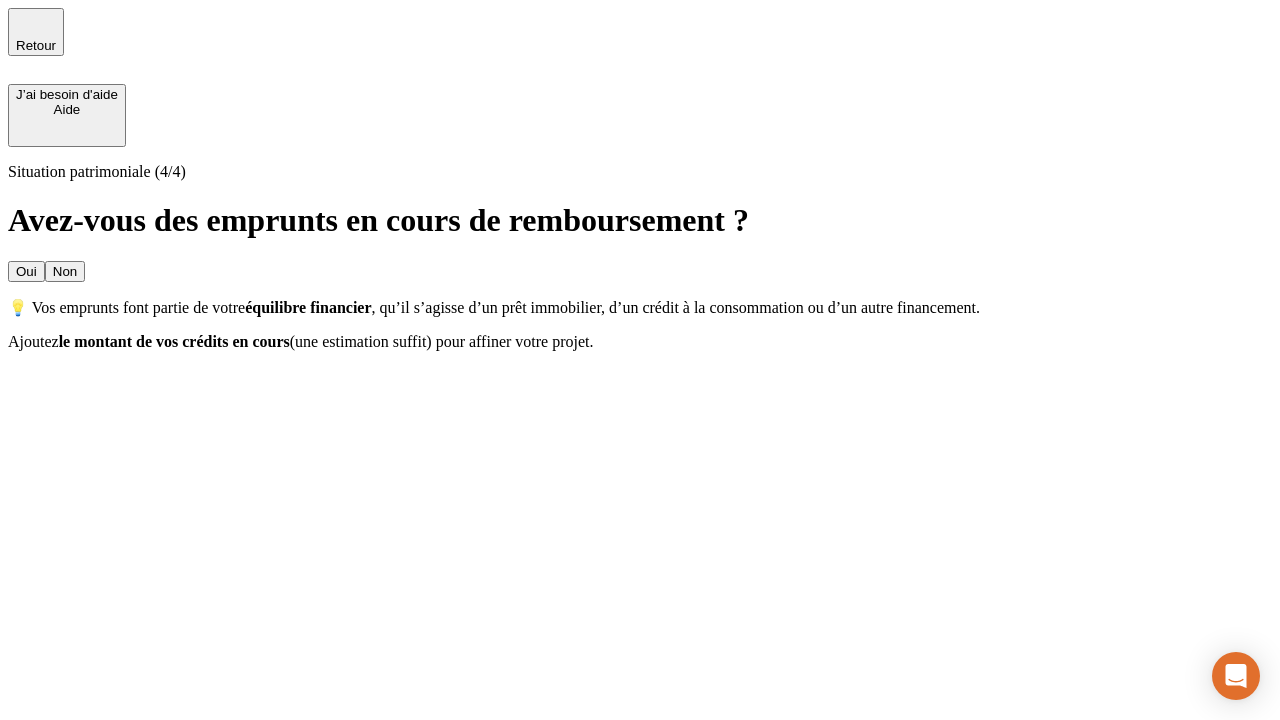click on "Non" at bounding box center (65, 271) 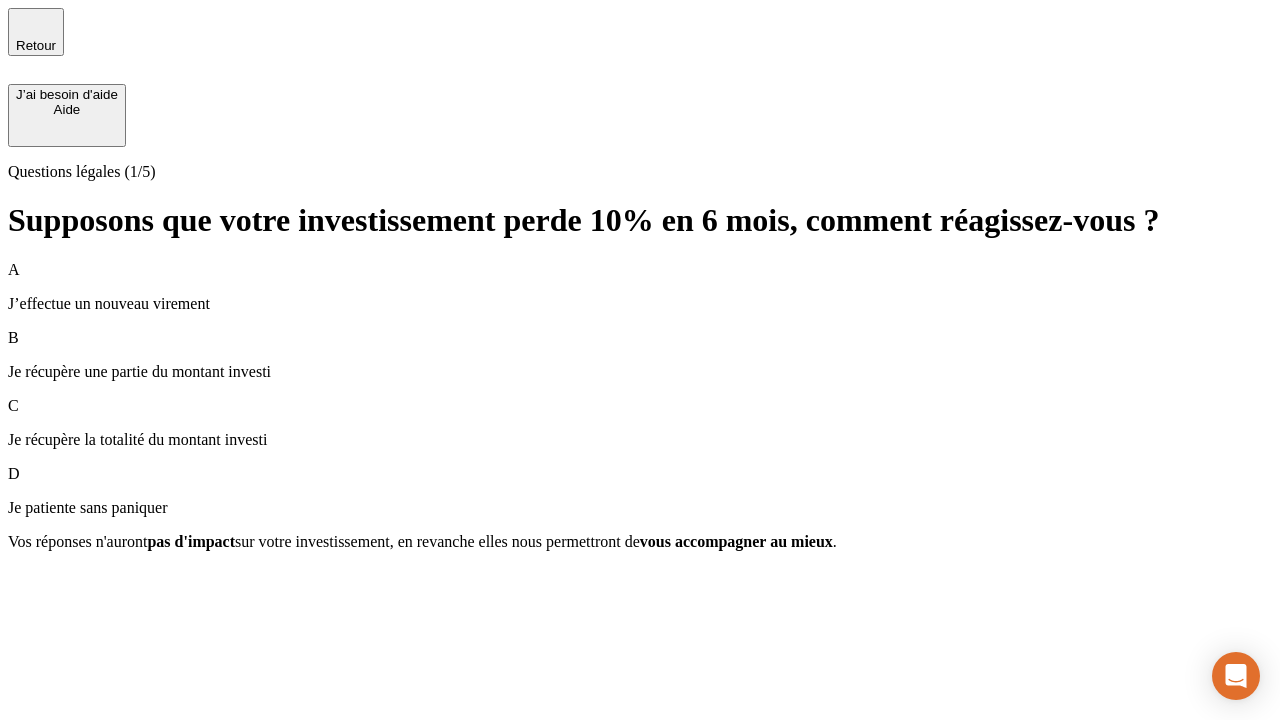 click on "A J’effectue un nouveau virement" at bounding box center [640, 287] 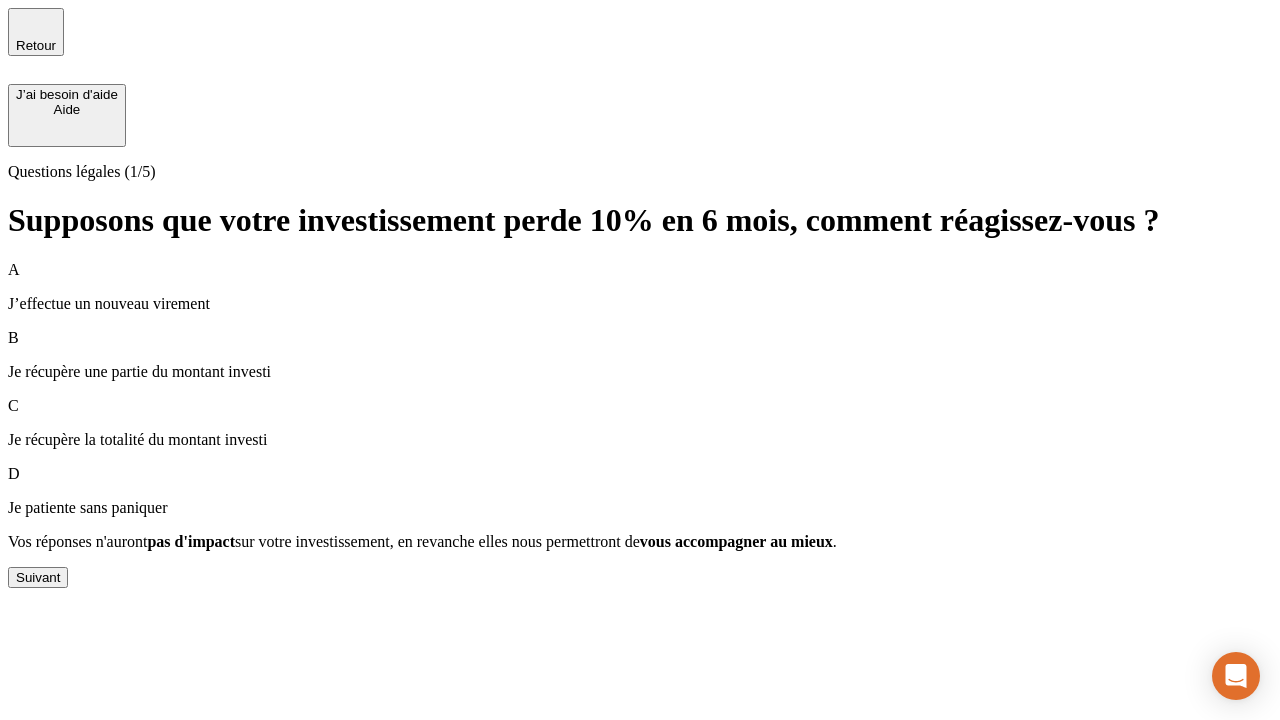 click on "Suivant" at bounding box center [38, 577] 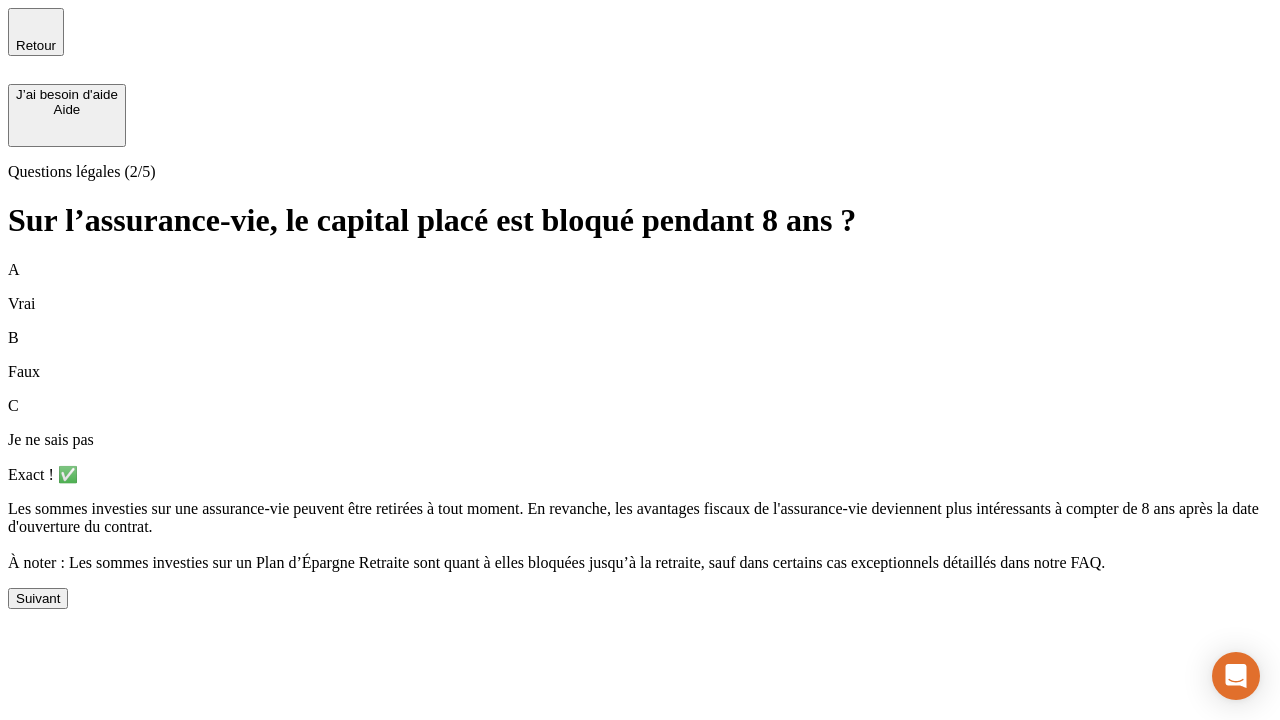 click on "Suivant" at bounding box center [38, 598] 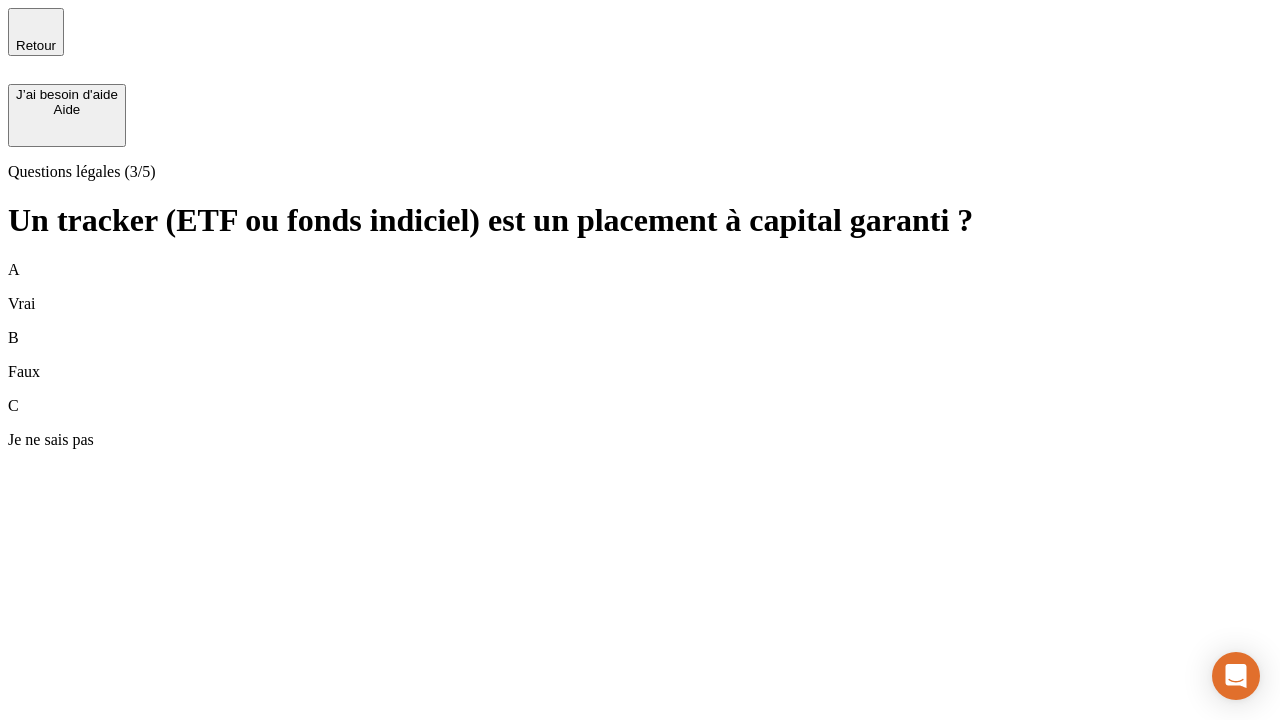 click on "B Faux" at bounding box center [640, 355] 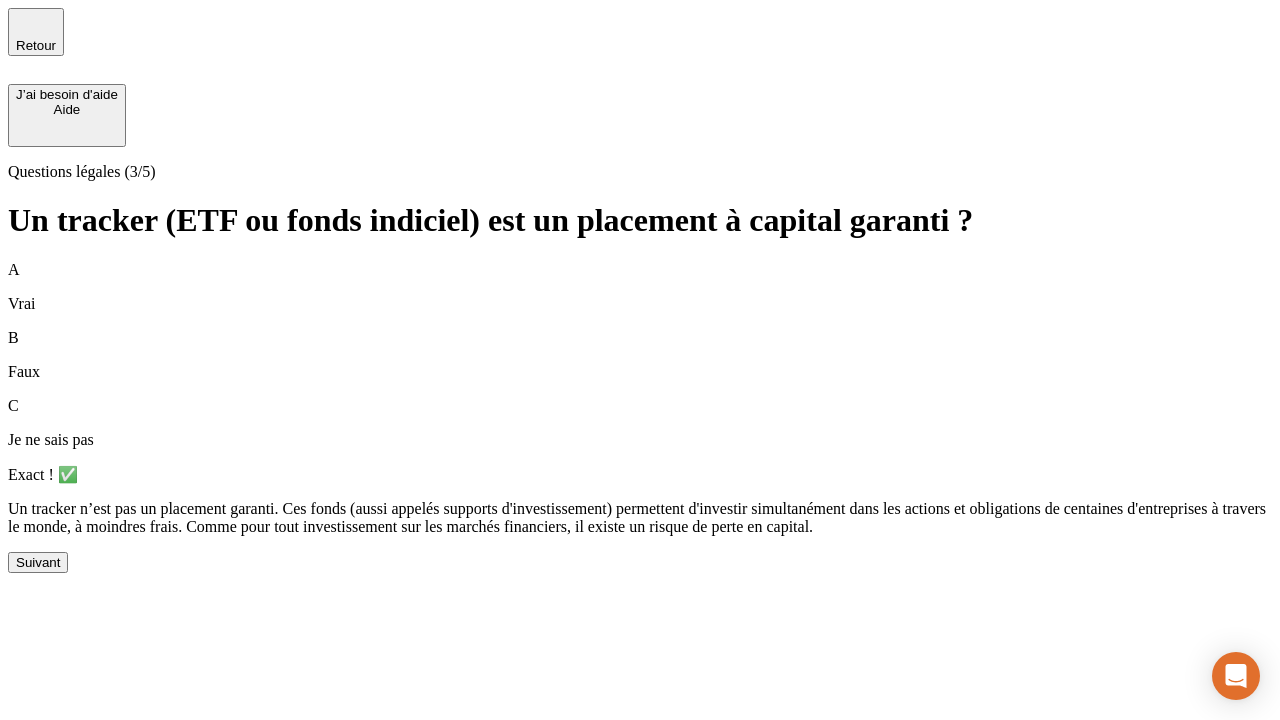 click on "Suivant" at bounding box center (38, 562) 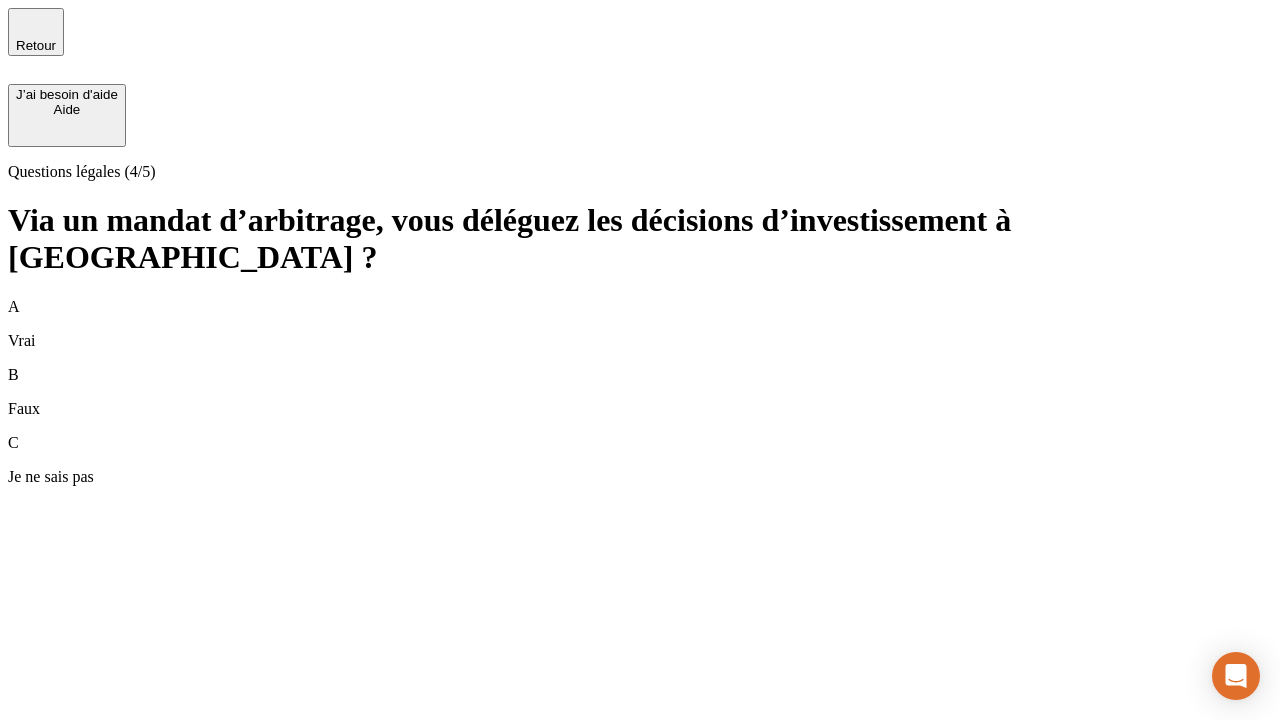 click on "A Vrai" at bounding box center [640, 324] 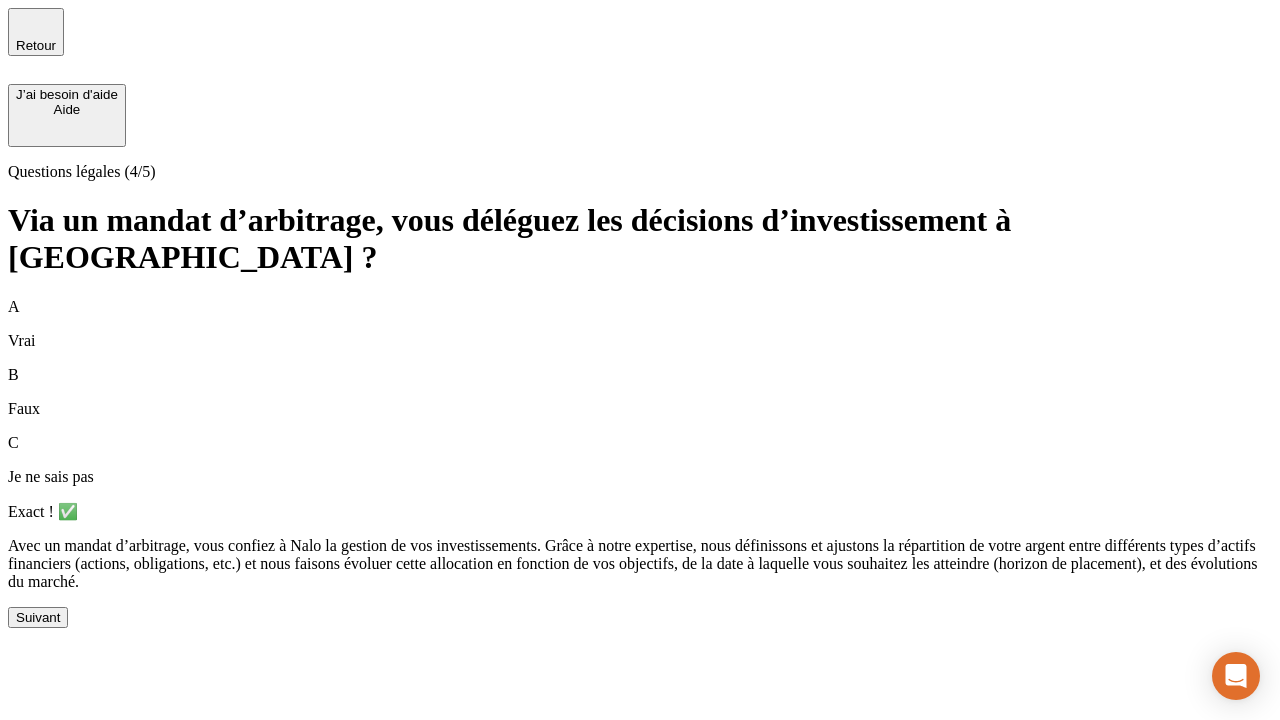 click on "Suivant" at bounding box center [38, 617] 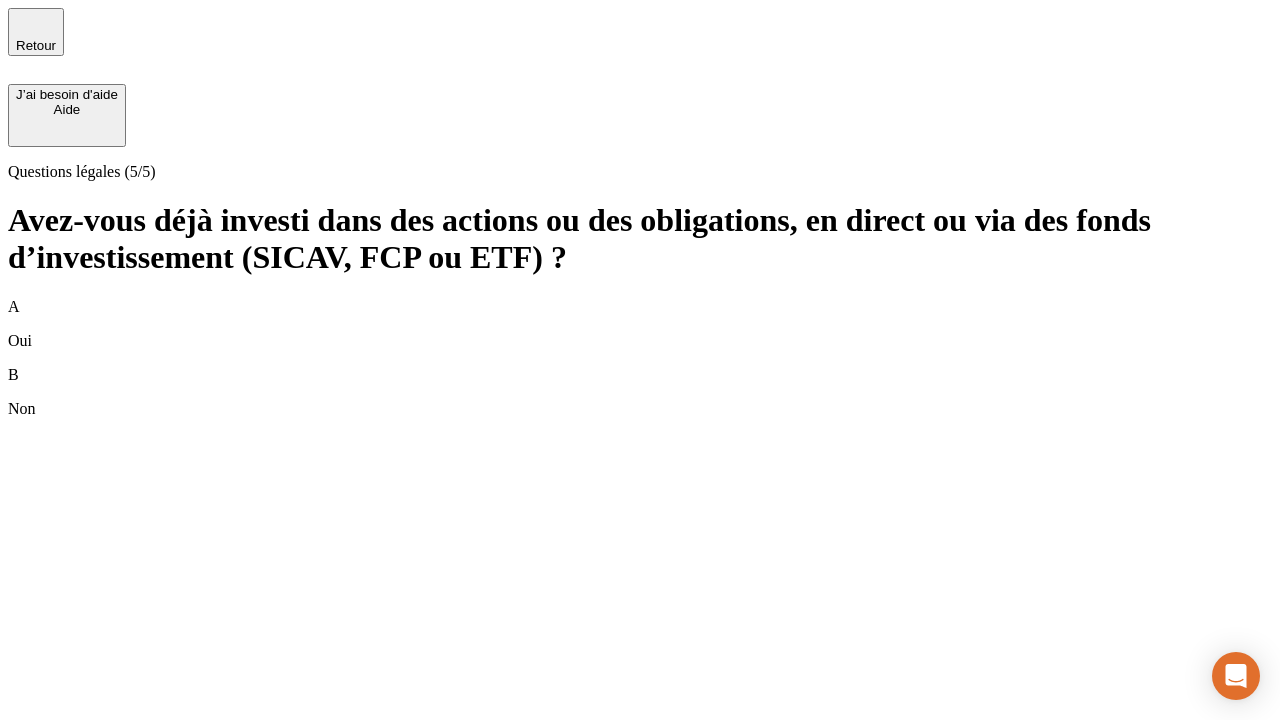 click on "B Non" at bounding box center (640, 392) 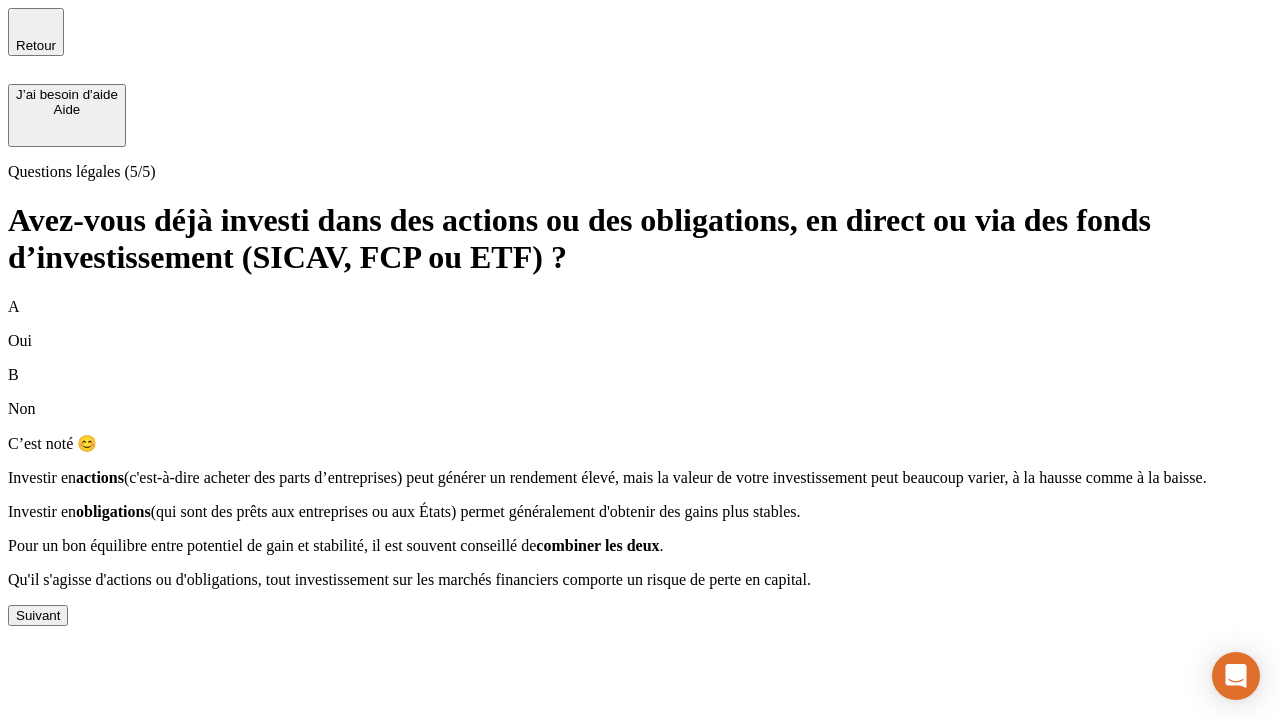 click on "Suivant" at bounding box center (38, 615) 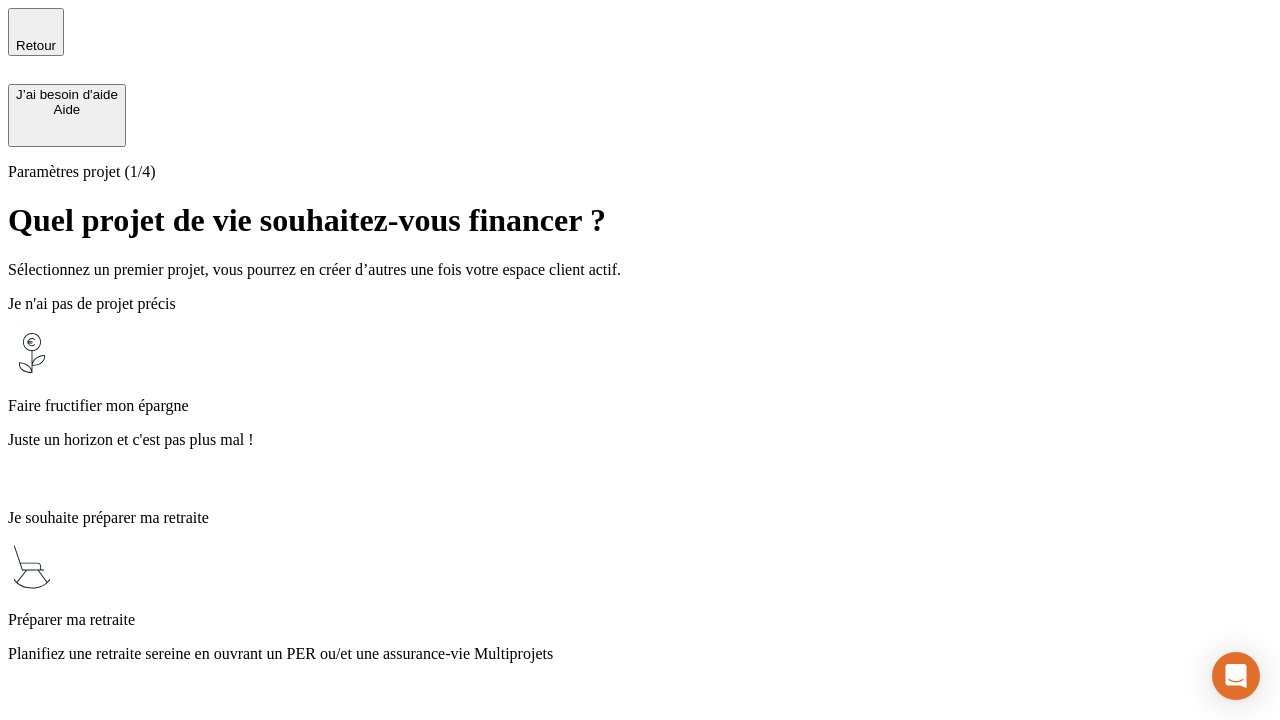 click on "Profitez des avantages fiscaux de l’assurance-vie" at bounding box center (640, 1410) 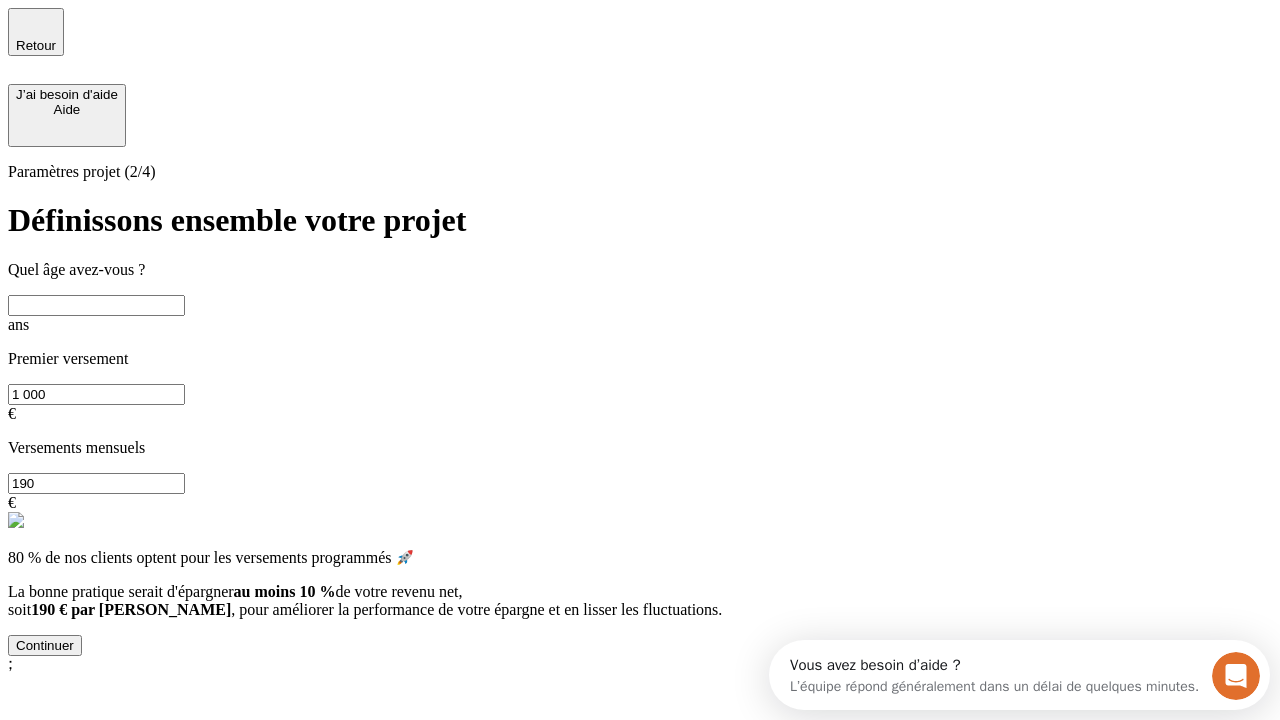 scroll, scrollTop: 0, scrollLeft: 0, axis: both 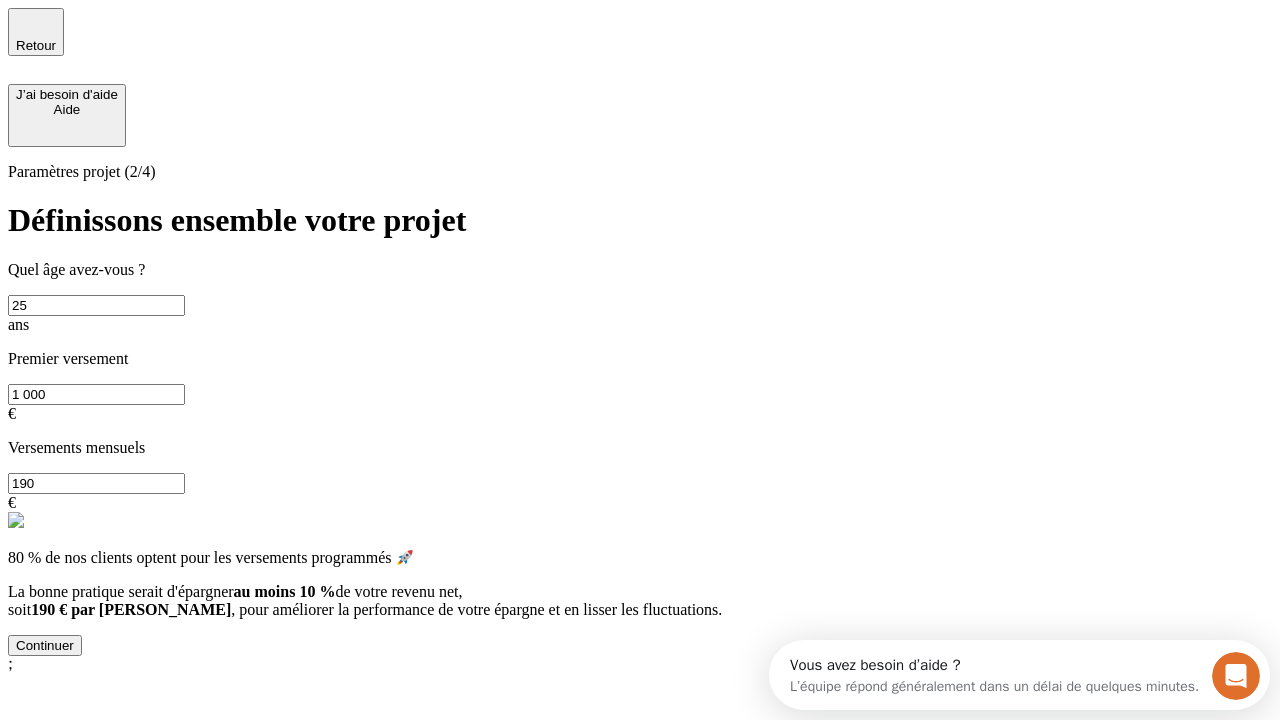 type on "25" 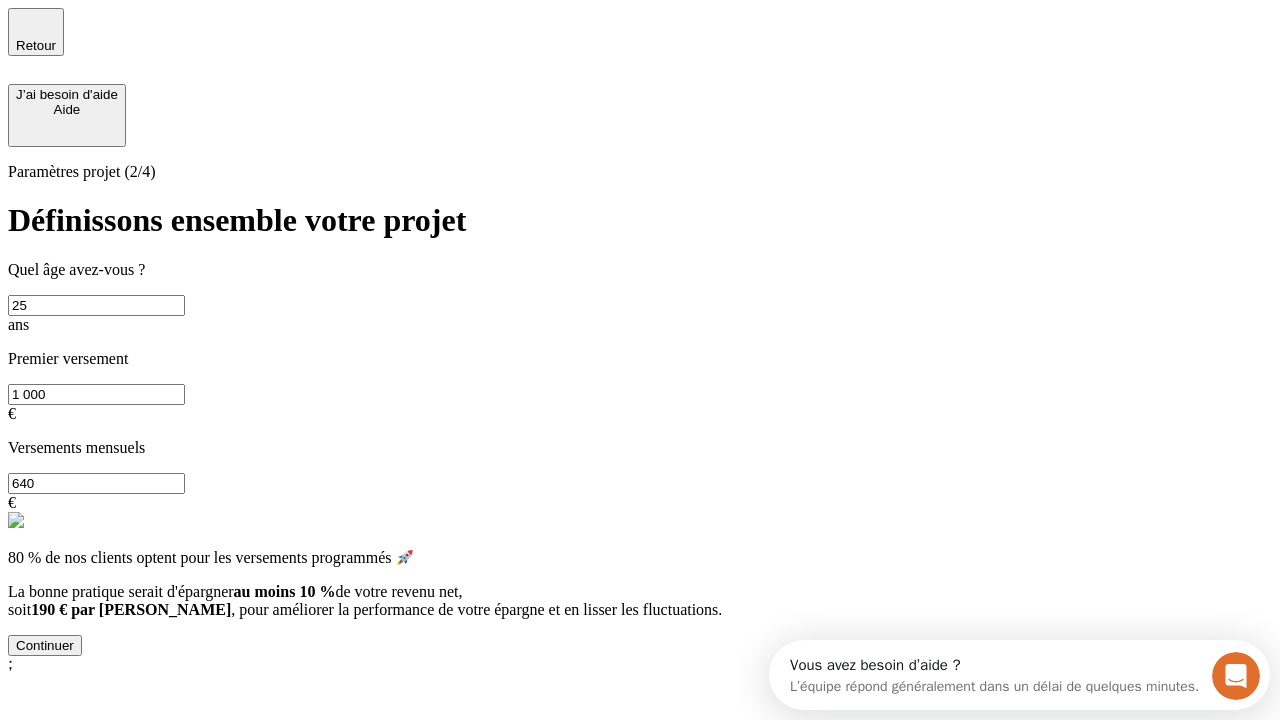 type on "640" 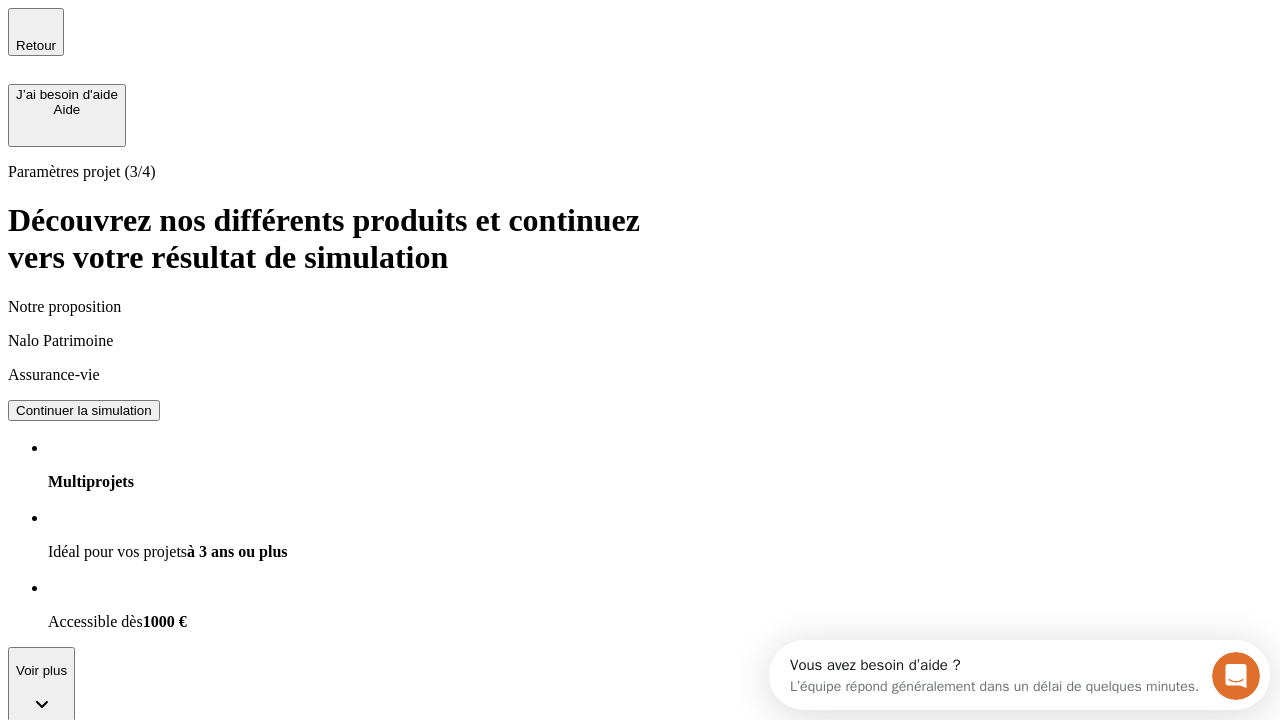 click on "Continuer la simulation" at bounding box center [84, 410] 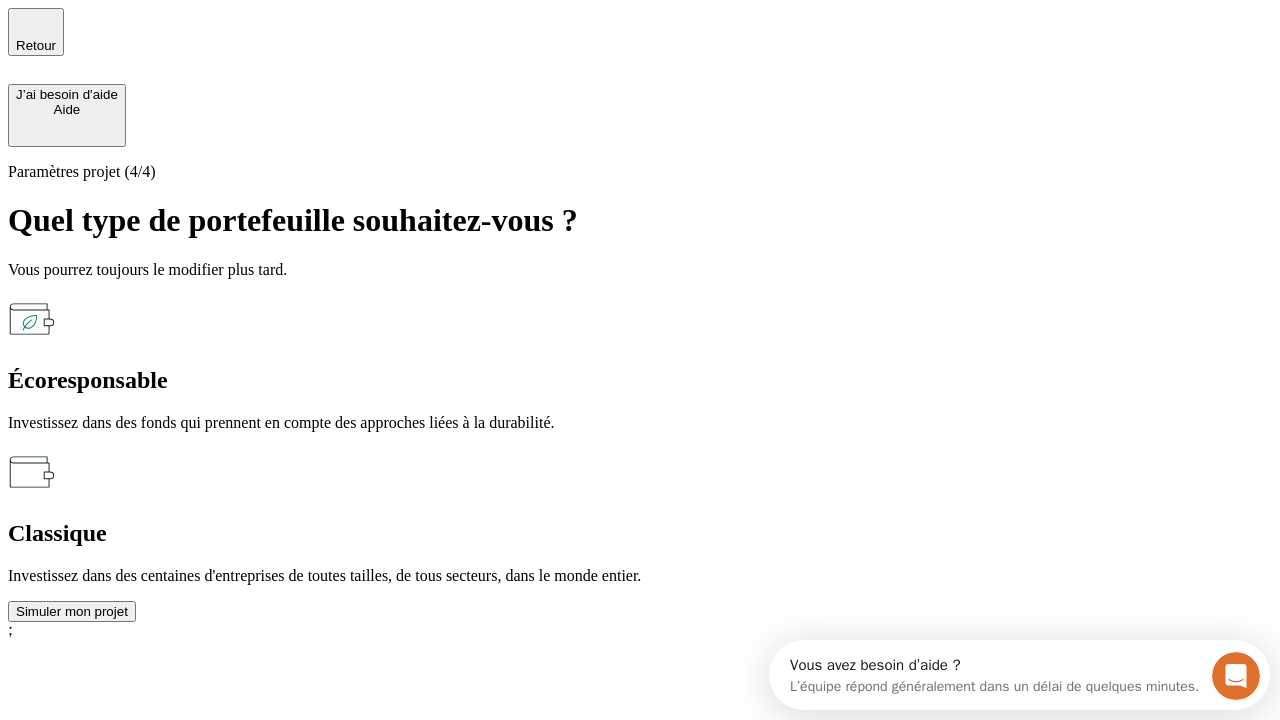 click on "Classique" at bounding box center [640, 533] 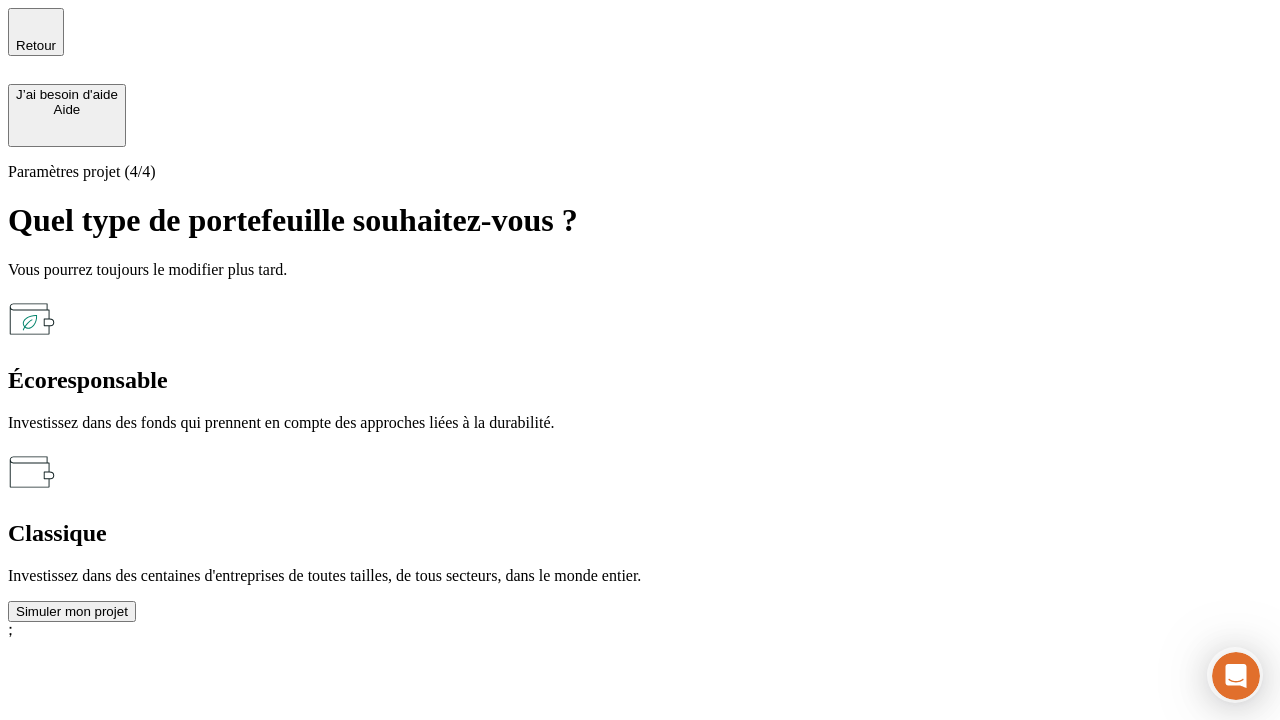 click on "Simuler mon projet" at bounding box center [72, 611] 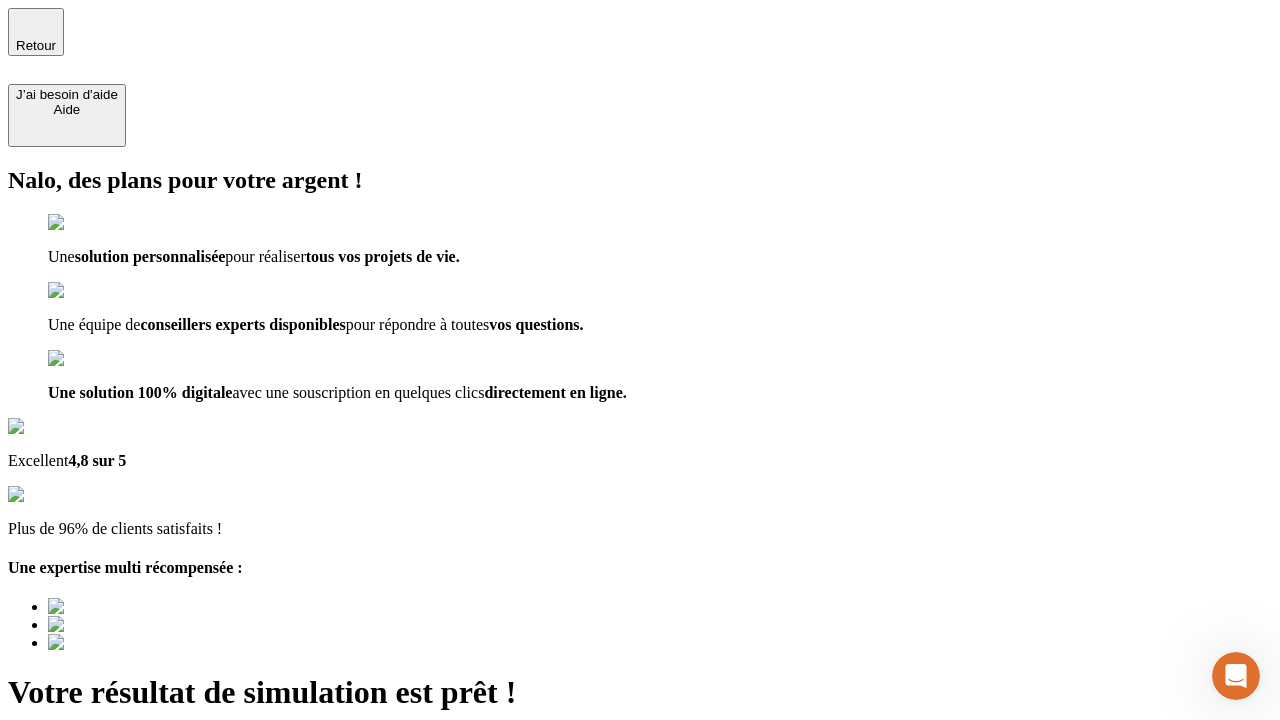 click on "Découvrir ma simulation" at bounding box center (87, 797) 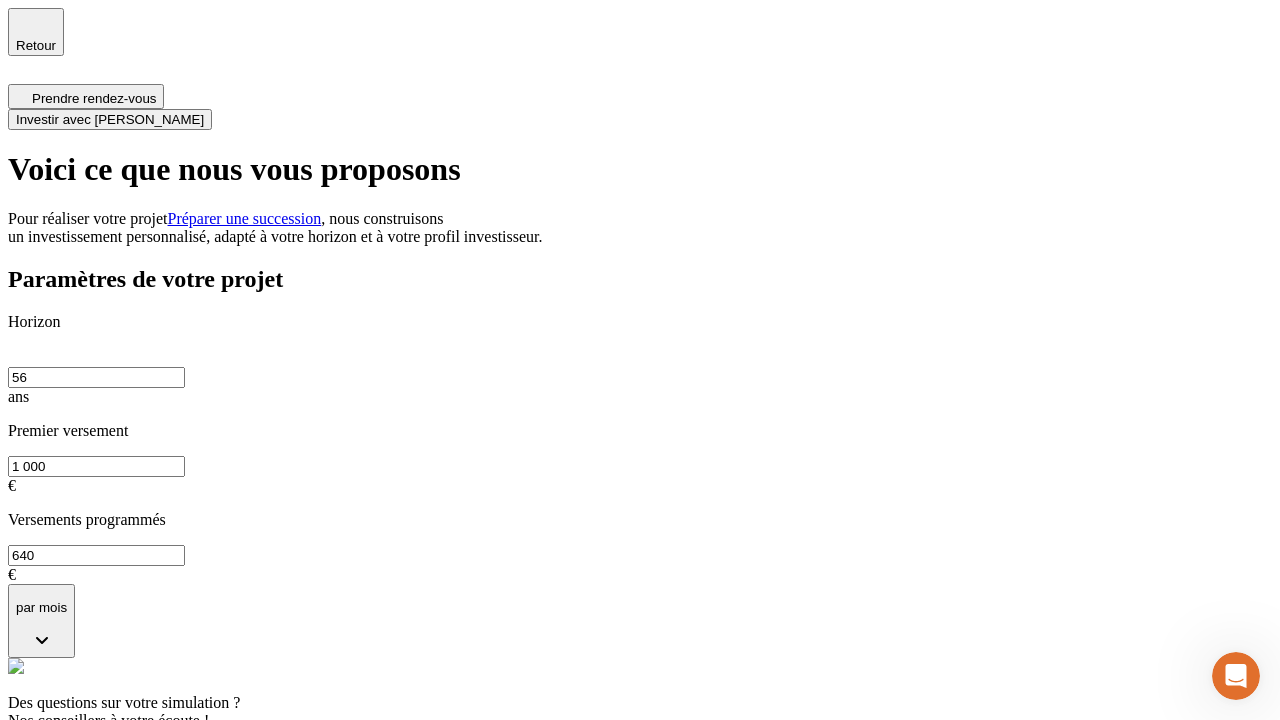 click on "Investir avec [PERSON_NAME]" at bounding box center (110, 119) 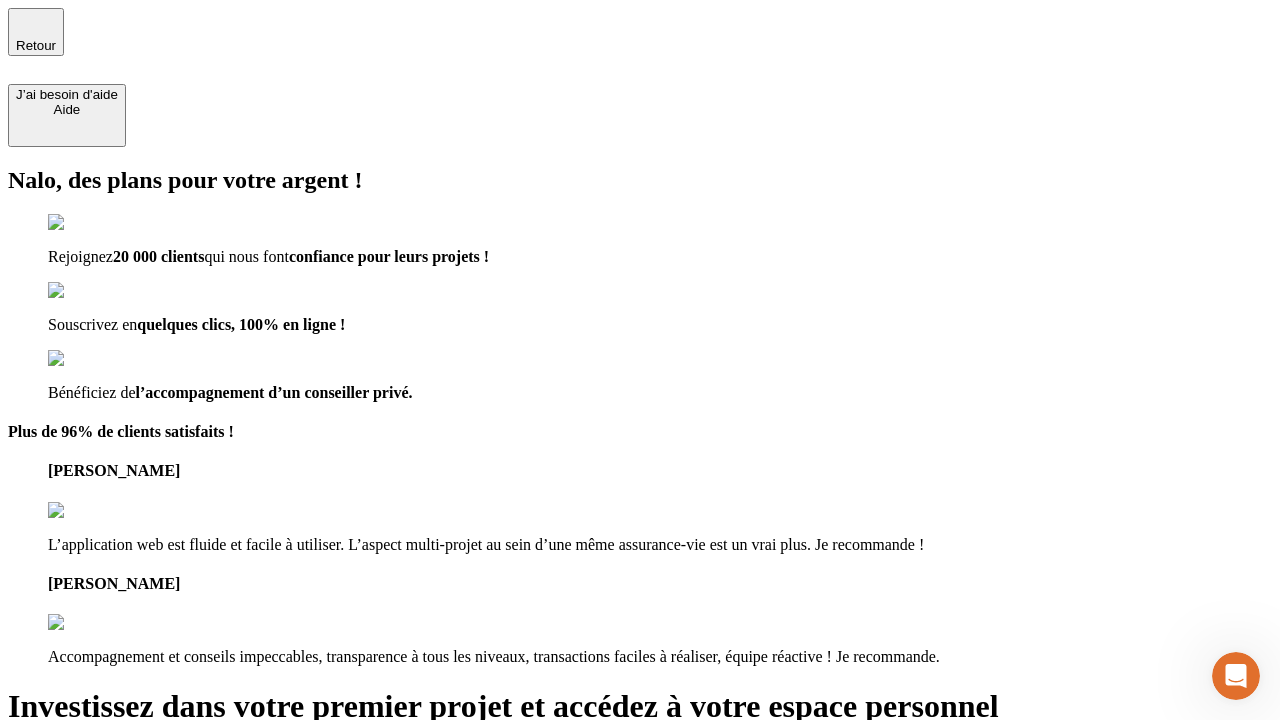 type on "[EMAIL_ADDRESS][PERSON_NAME][DOMAIN_NAME]" 